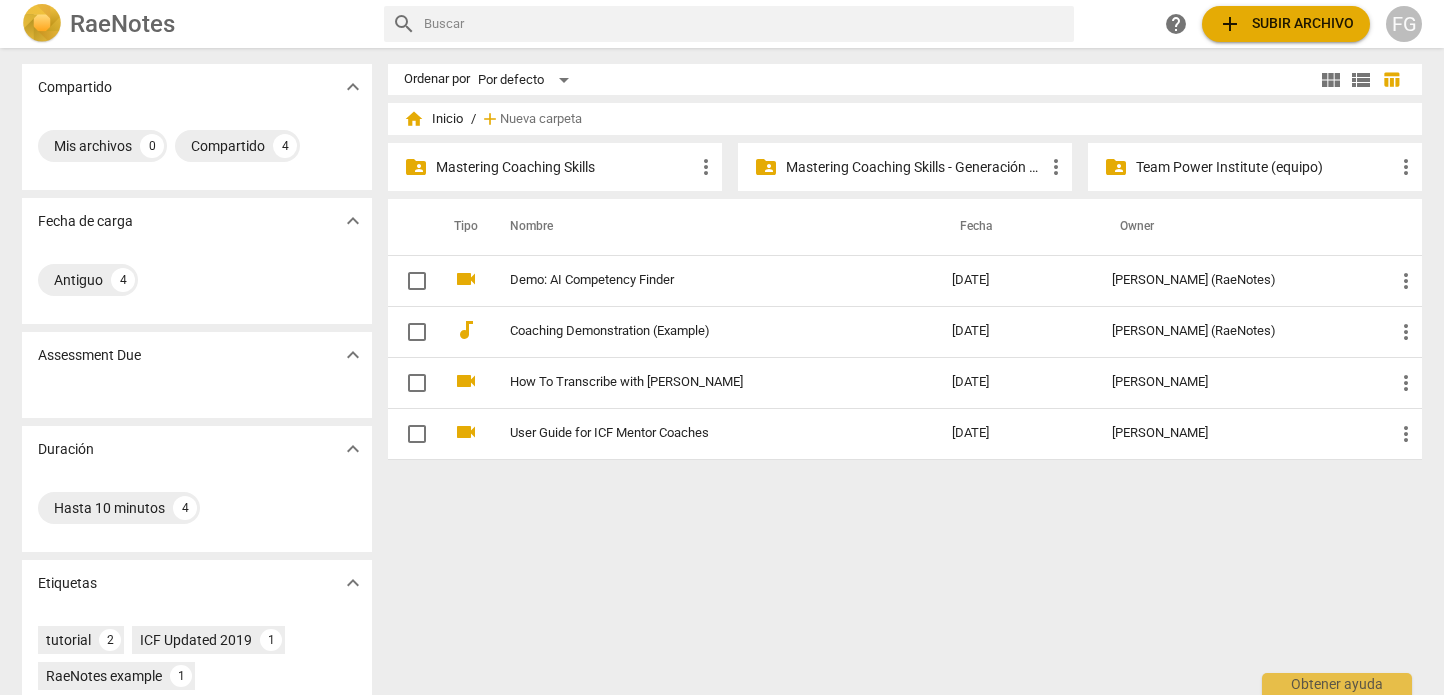 scroll, scrollTop: 0, scrollLeft: 0, axis: both 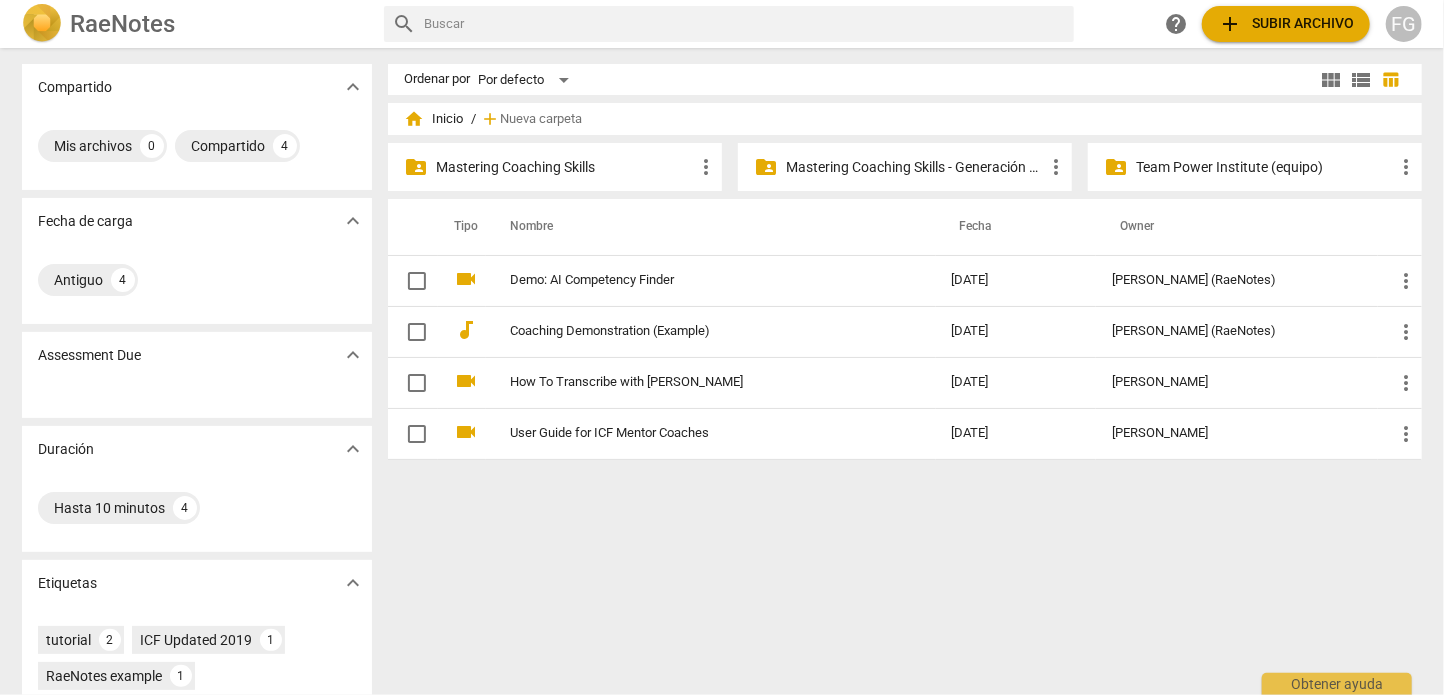 click on "RaeNotes" at bounding box center (122, 24) 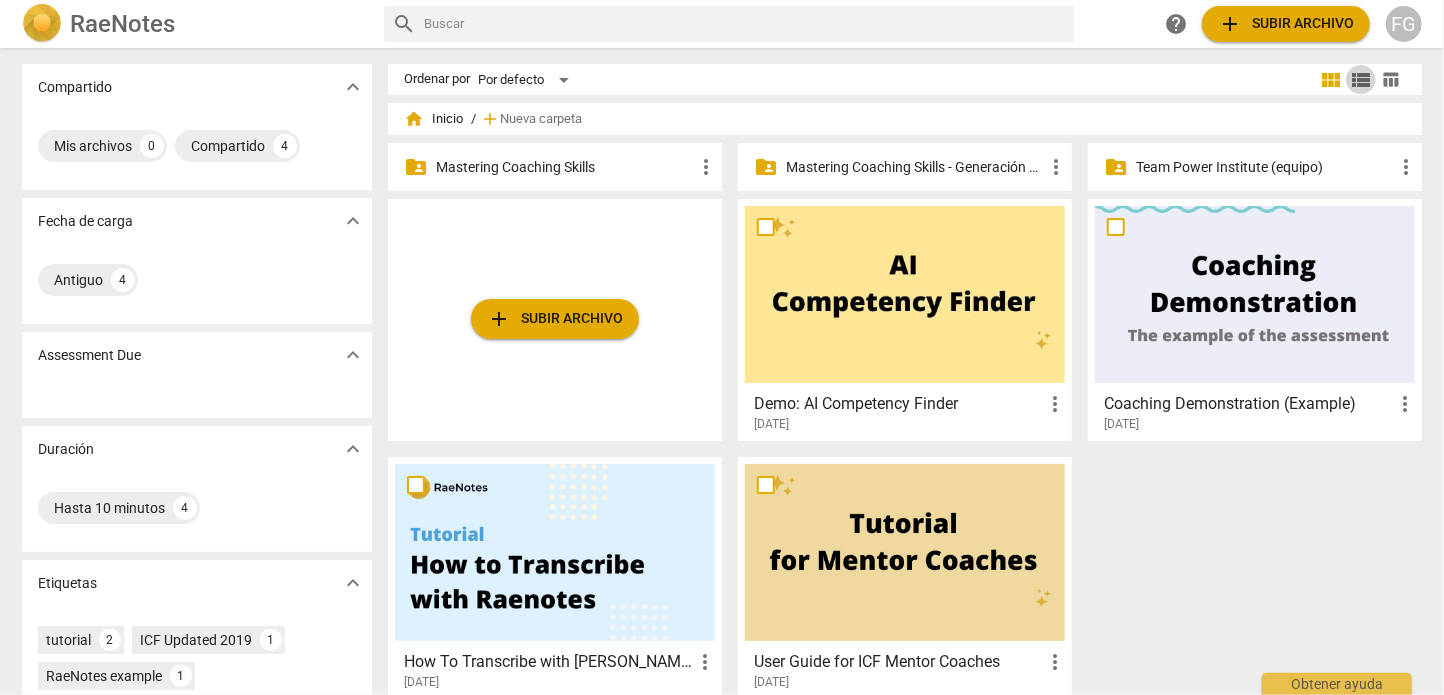 click on "view_list" at bounding box center [1361, 80] 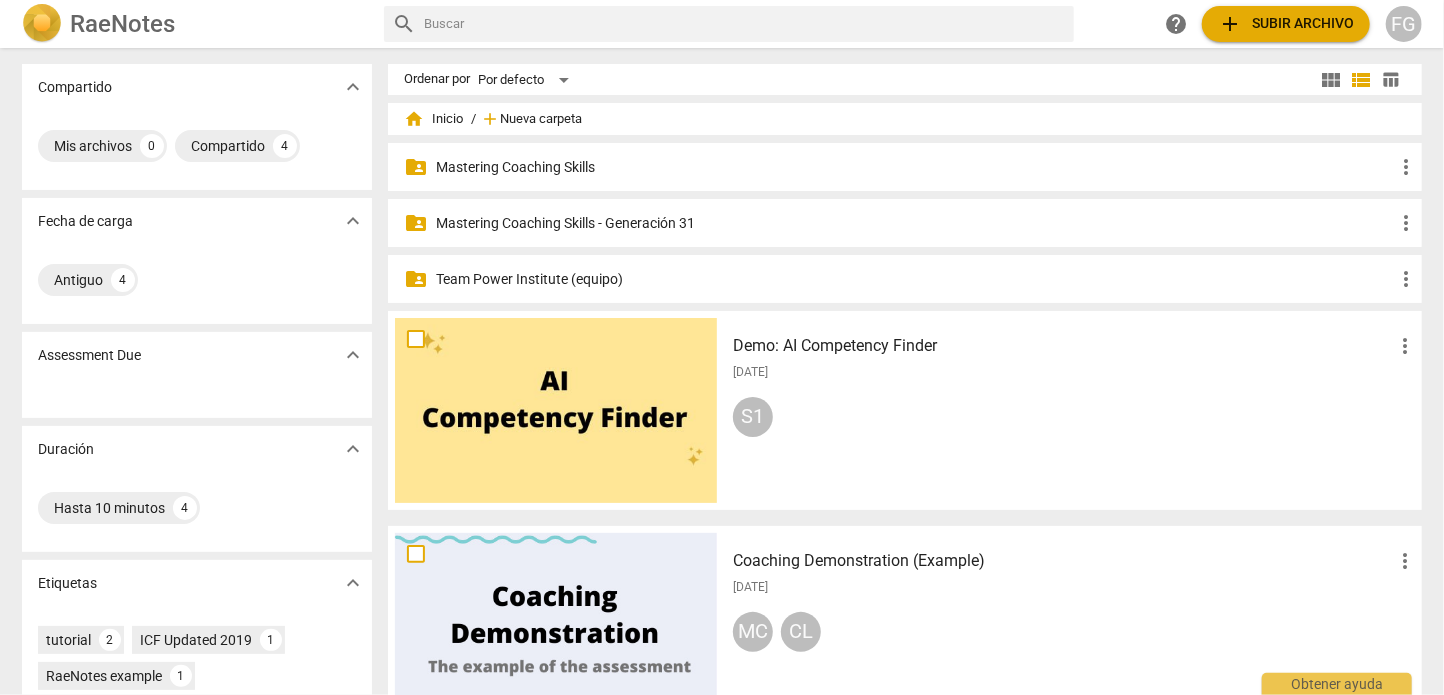 click on "Nueva carpeta" at bounding box center [541, 119] 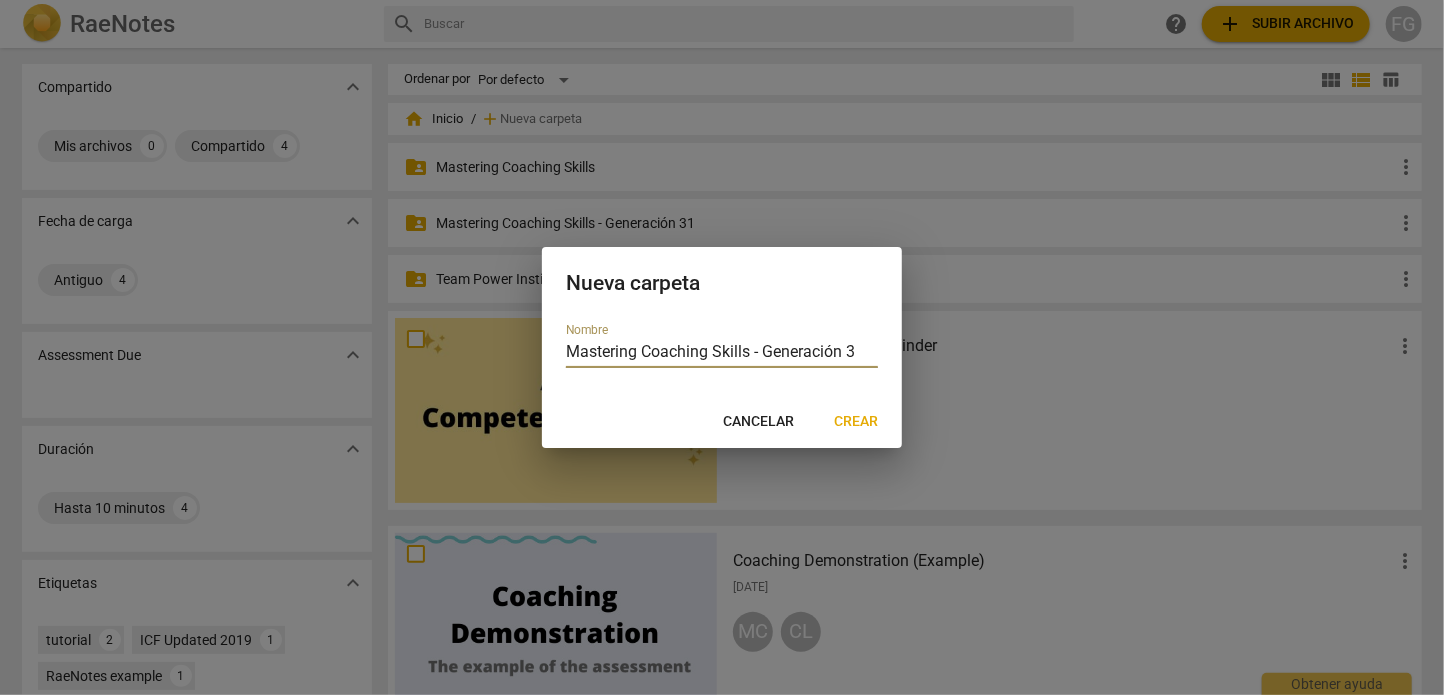 type on "Mastering Coaching Skills - Generación 32" 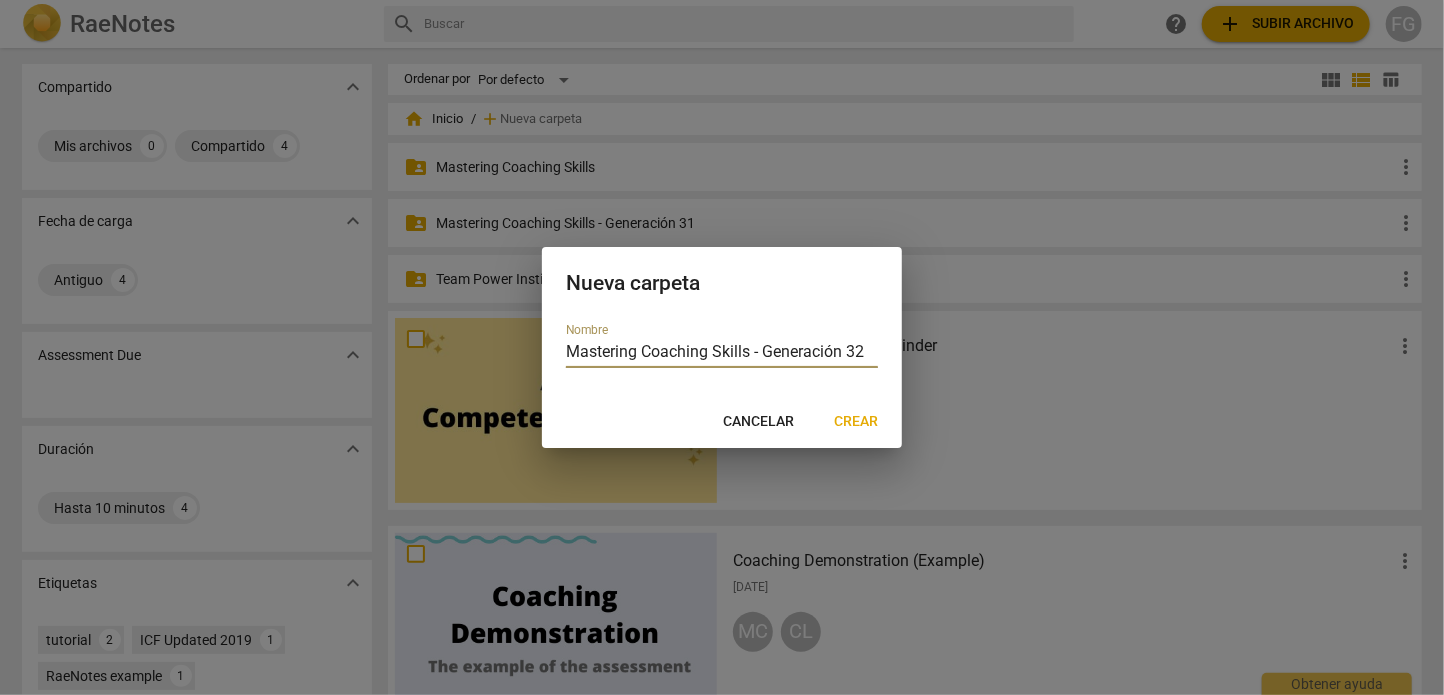 scroll, scrollTop: 0, scrollLeft: 6, axis: horizontal 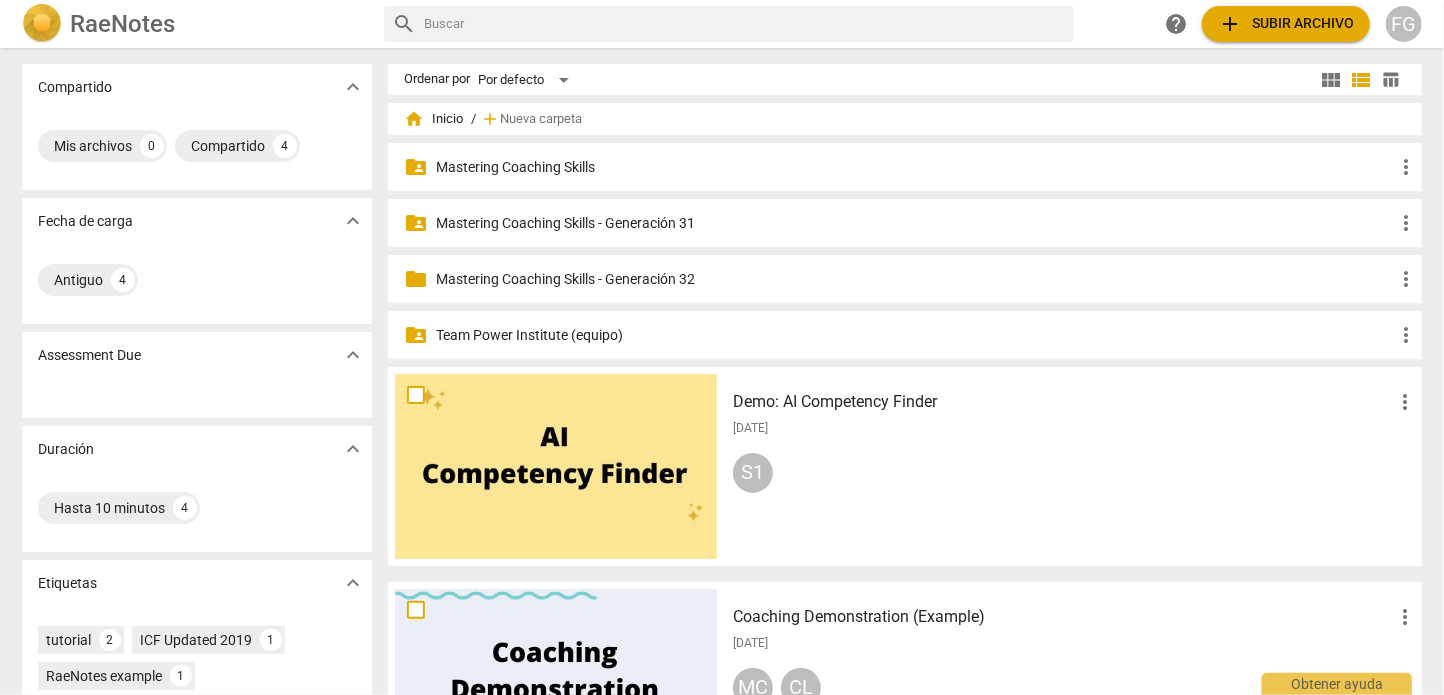 click on "Mastering Coaching Skills - Generación 32" at bounding box center [915, 279] 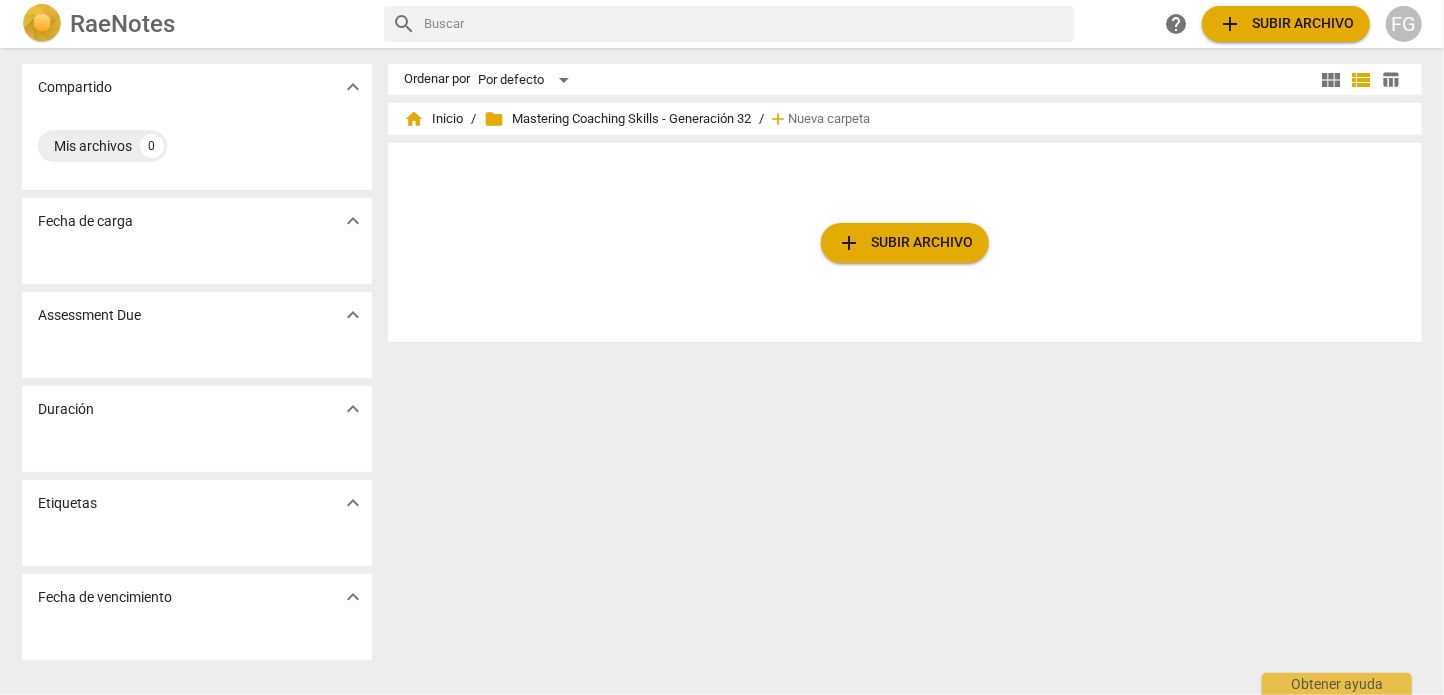 click on "folder Mastering Coaching Skills - Generación 32" at bounding box center [617, 119] 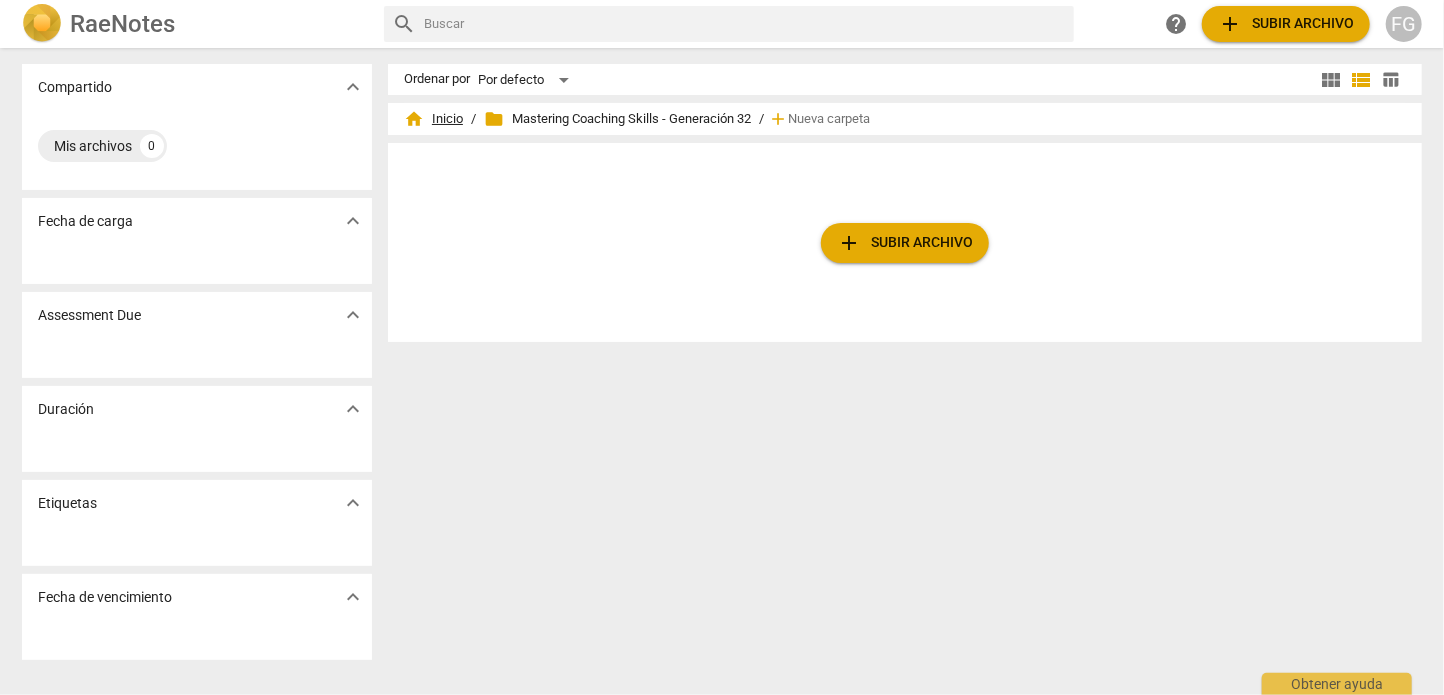 click on "home Inicio" at bounding box center (433, 119) 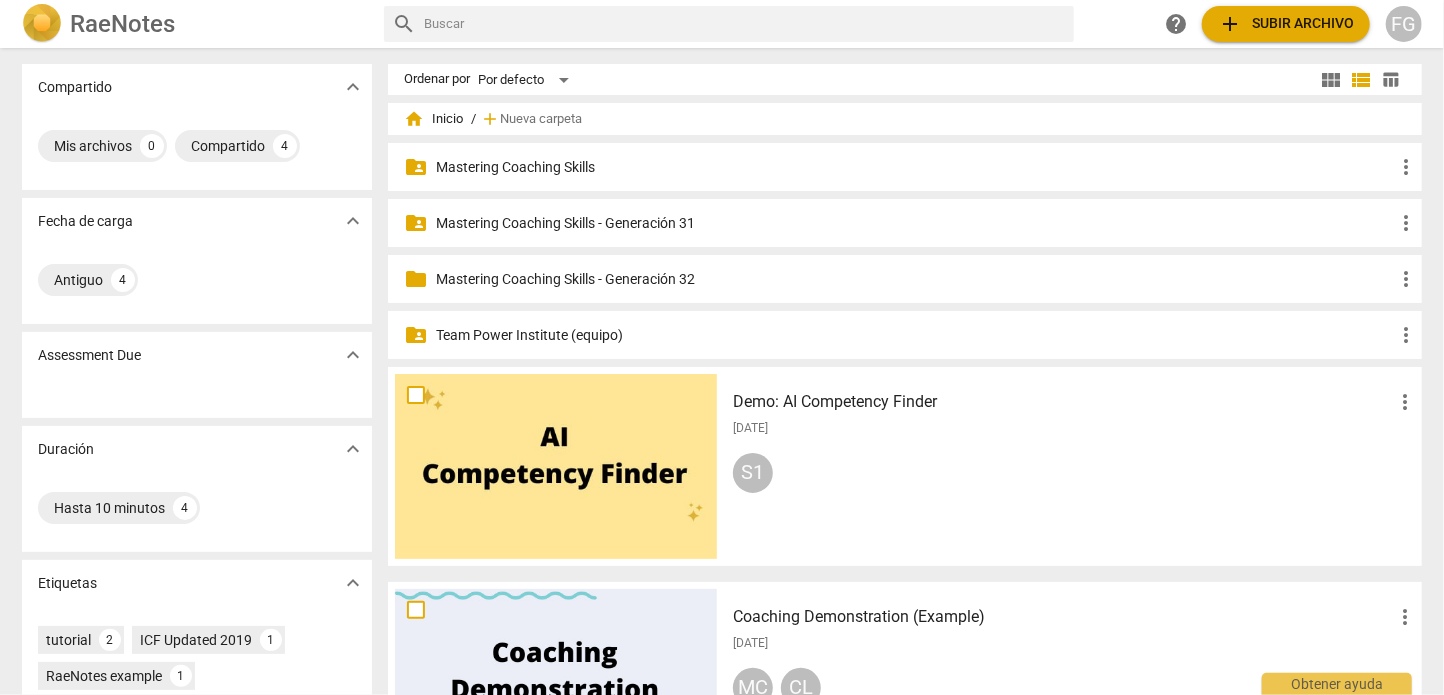 click on "Mastering Coaching Skills - Generación 31" at bounding box center [915, 223] 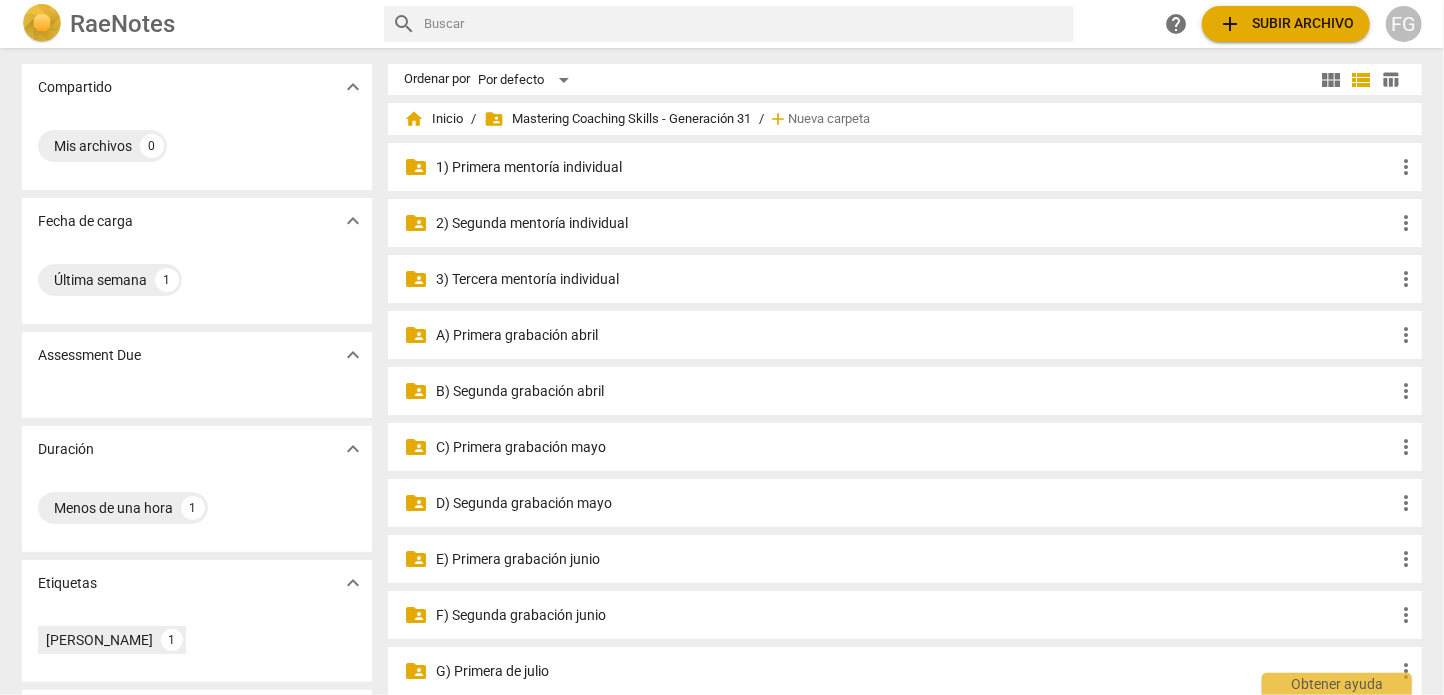 click on "C) Primera grabación mayo" at bounding box center (915, 447) 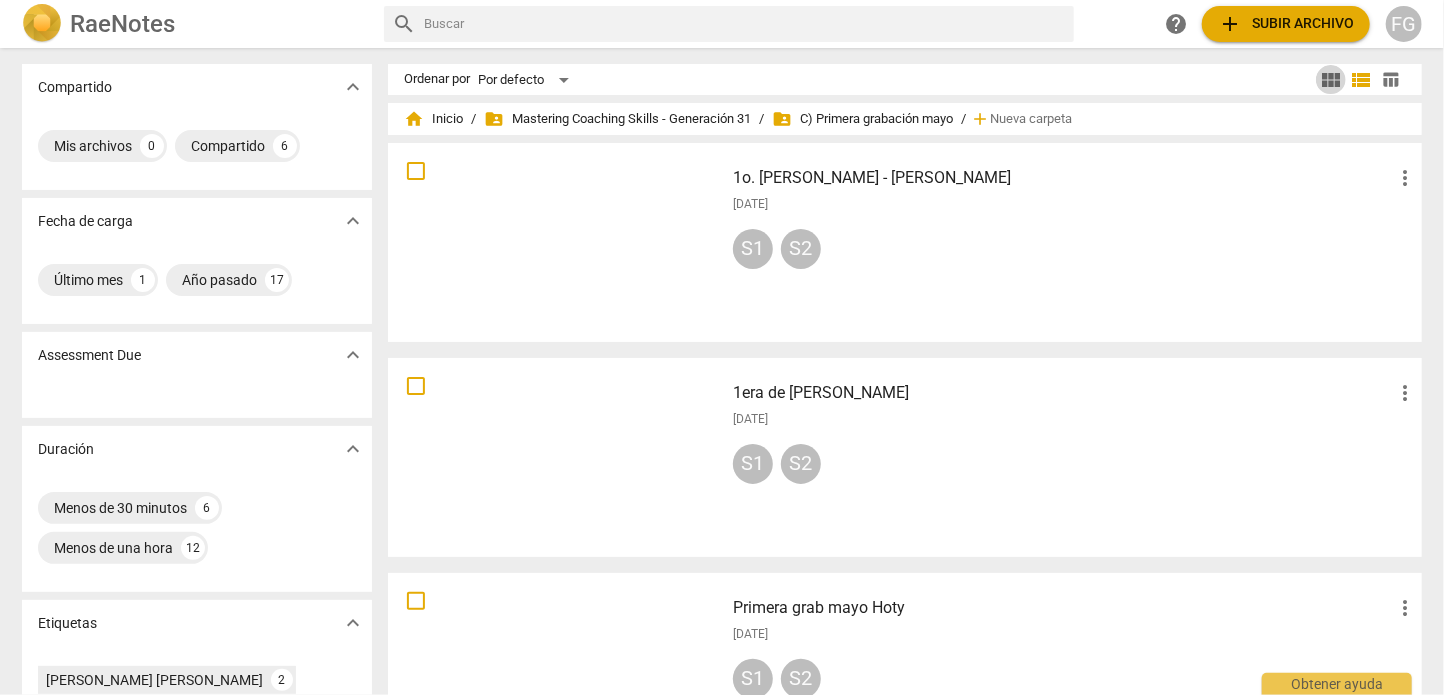 click on "view_module" at bounding box center (1331, 80) 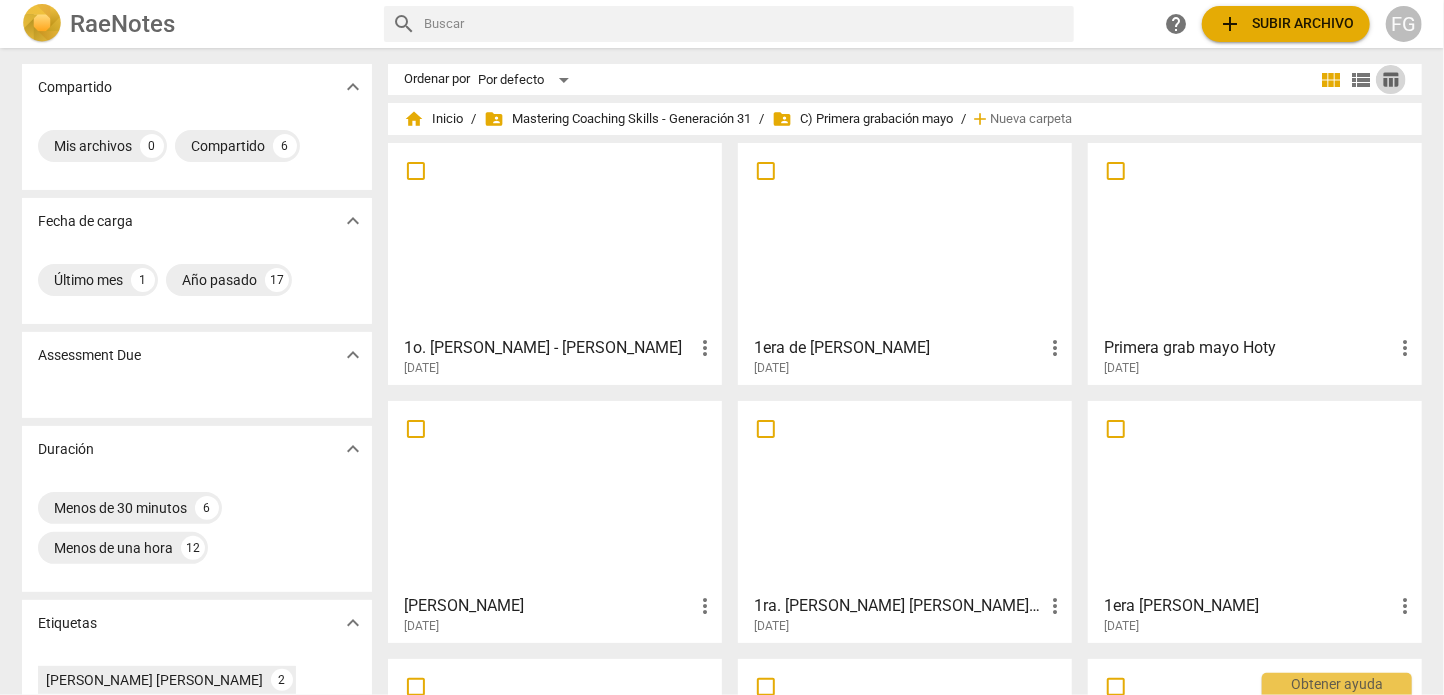 click on "table_chart" at bounding box center (1391, 79) 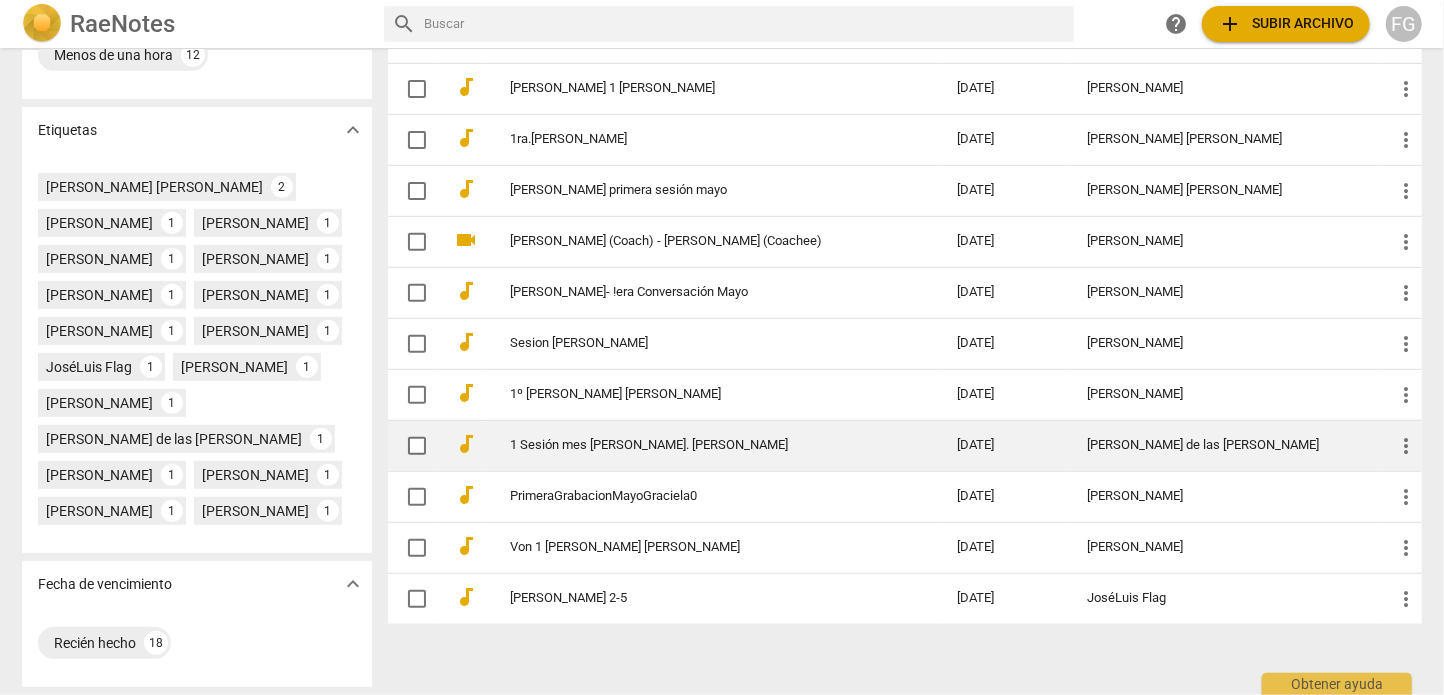 scroll, scrollTop: 463, scrollLeft: 0, axis: vertical 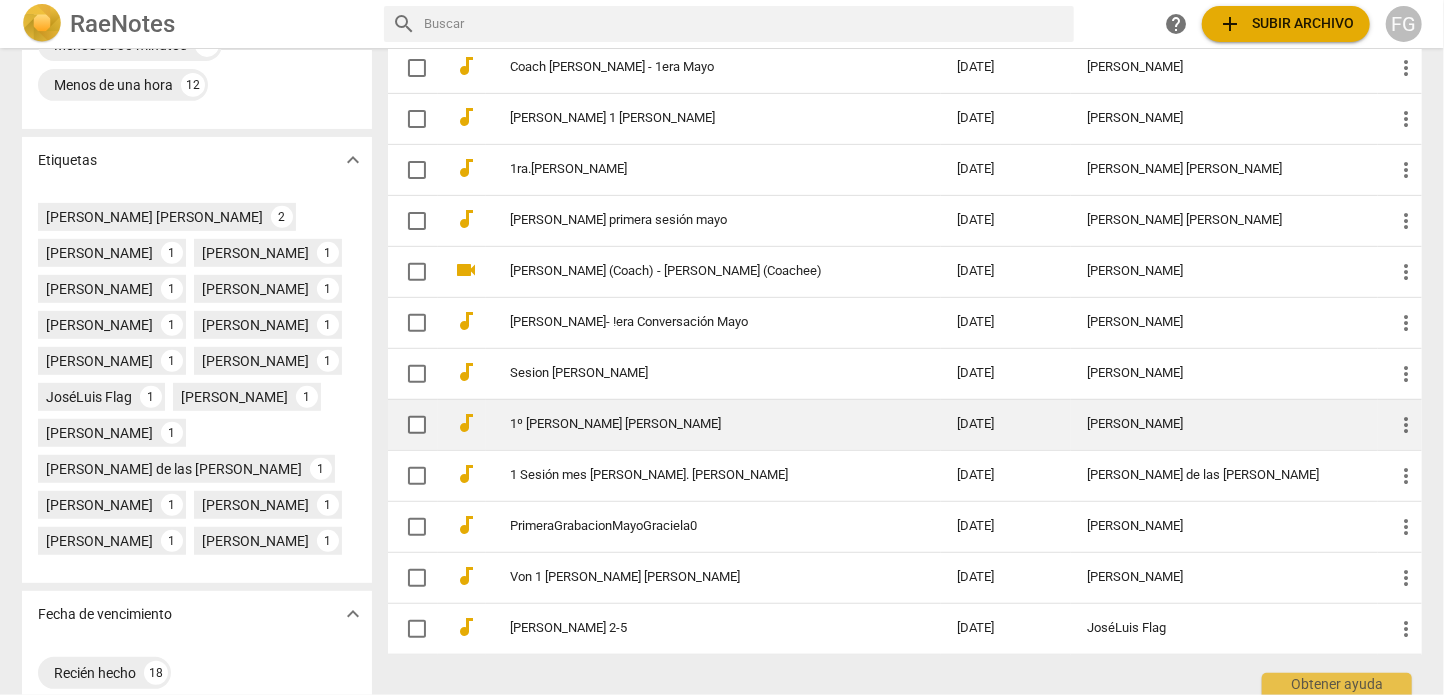 click on "1º [PERSON_NAME] [PERSON_NAME]" at bounding box center (713, 424) 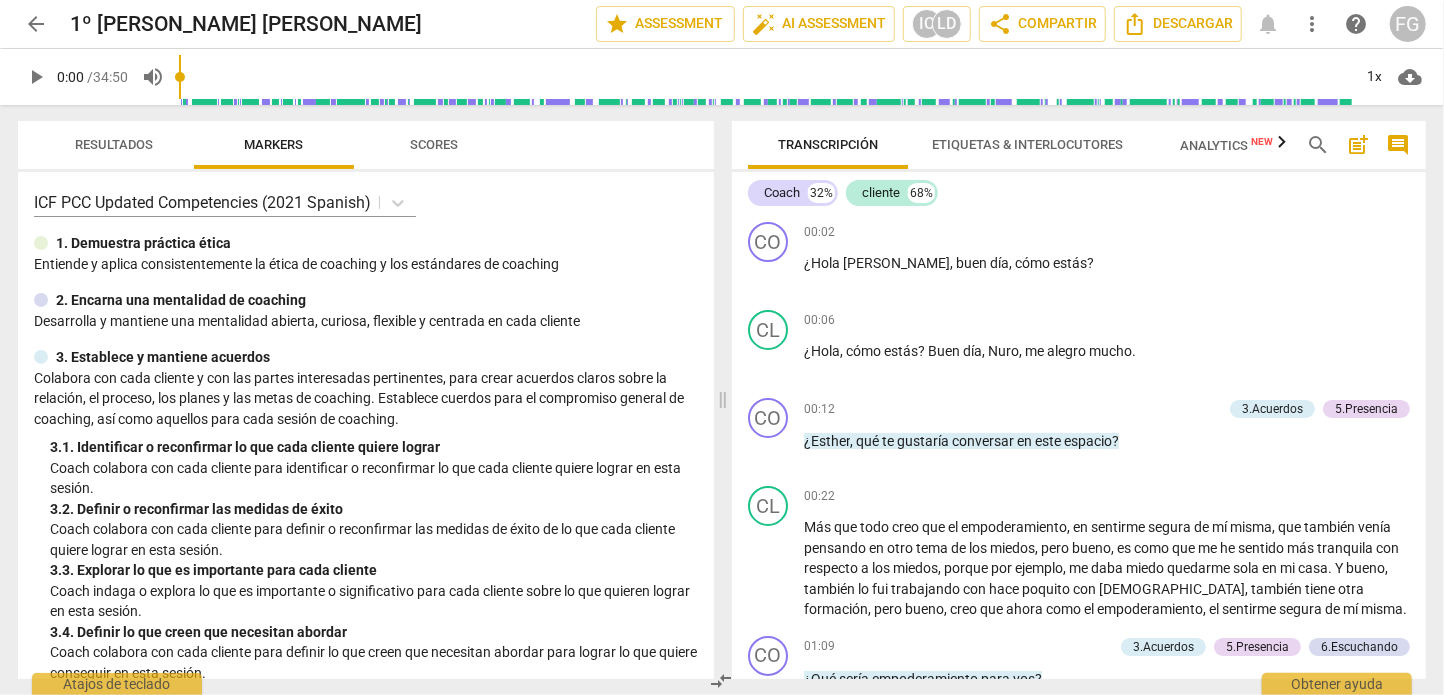 click on "comment" at bounding box center (1398, 145) 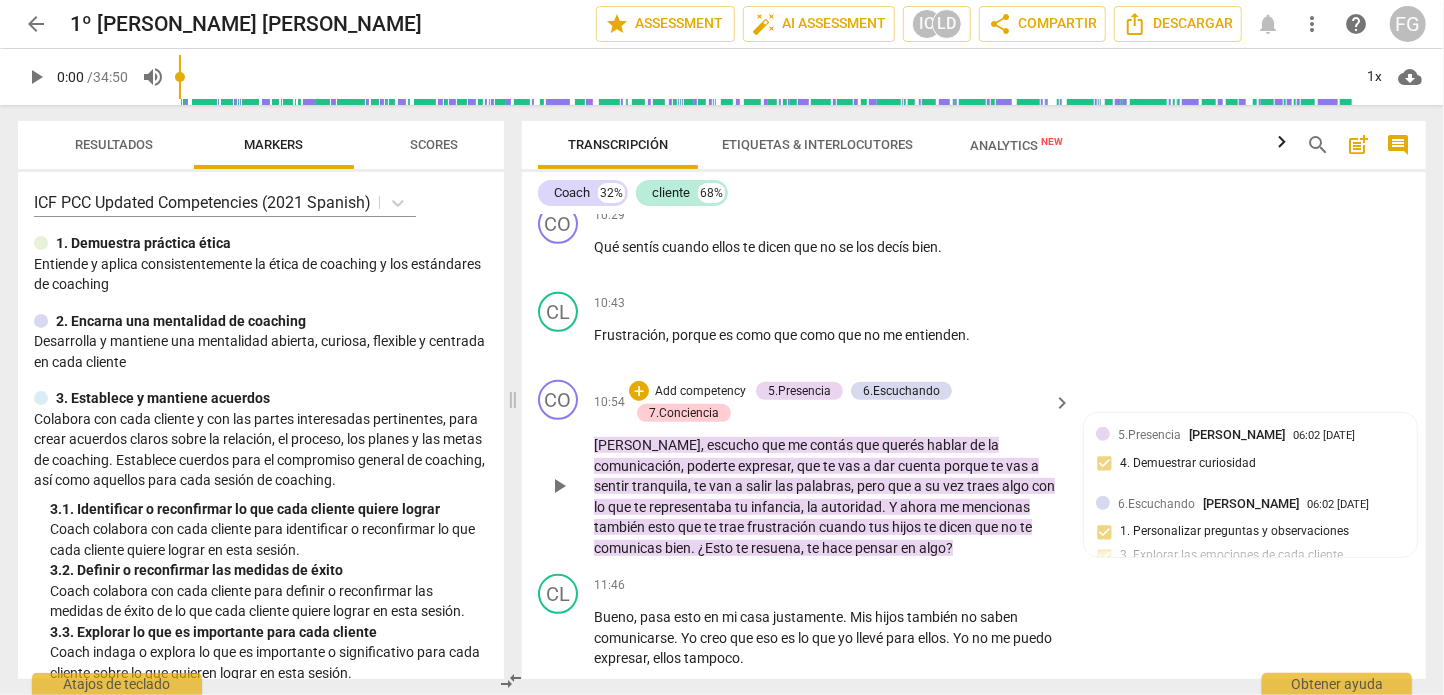 scroll, scrollTop: 4600, scrollLeft: 0, axis: vertical 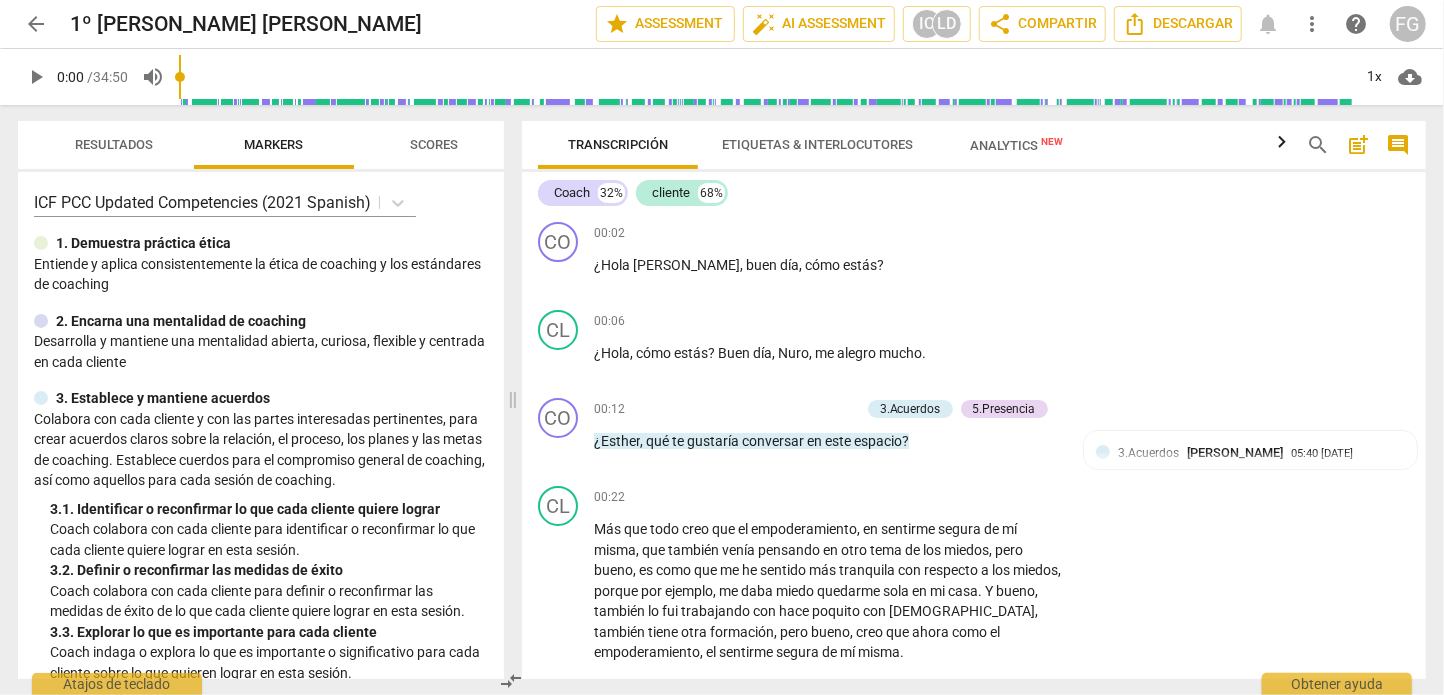 click on "arrow_back" at bounding box center [36, 24] 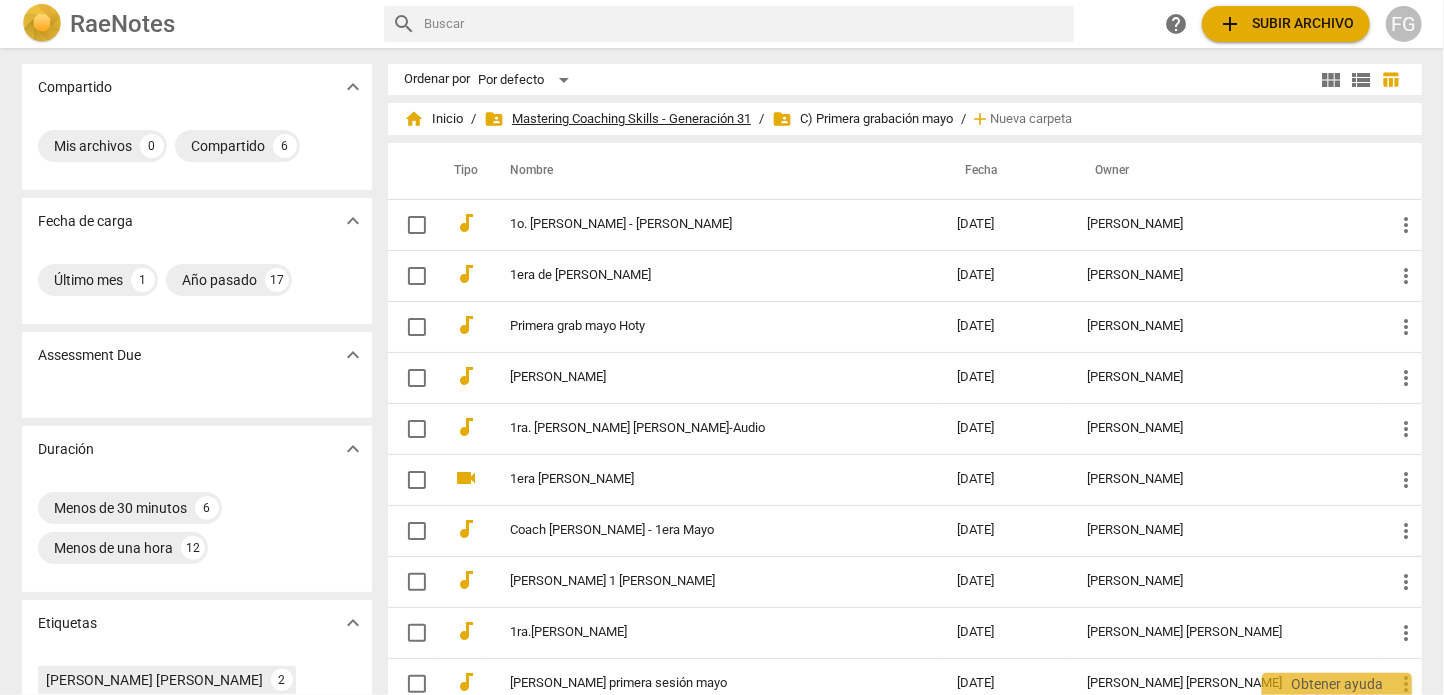 click on "folder_shared Mastering Coaching Skills - Generación 31" at bounding box center (617, 119) 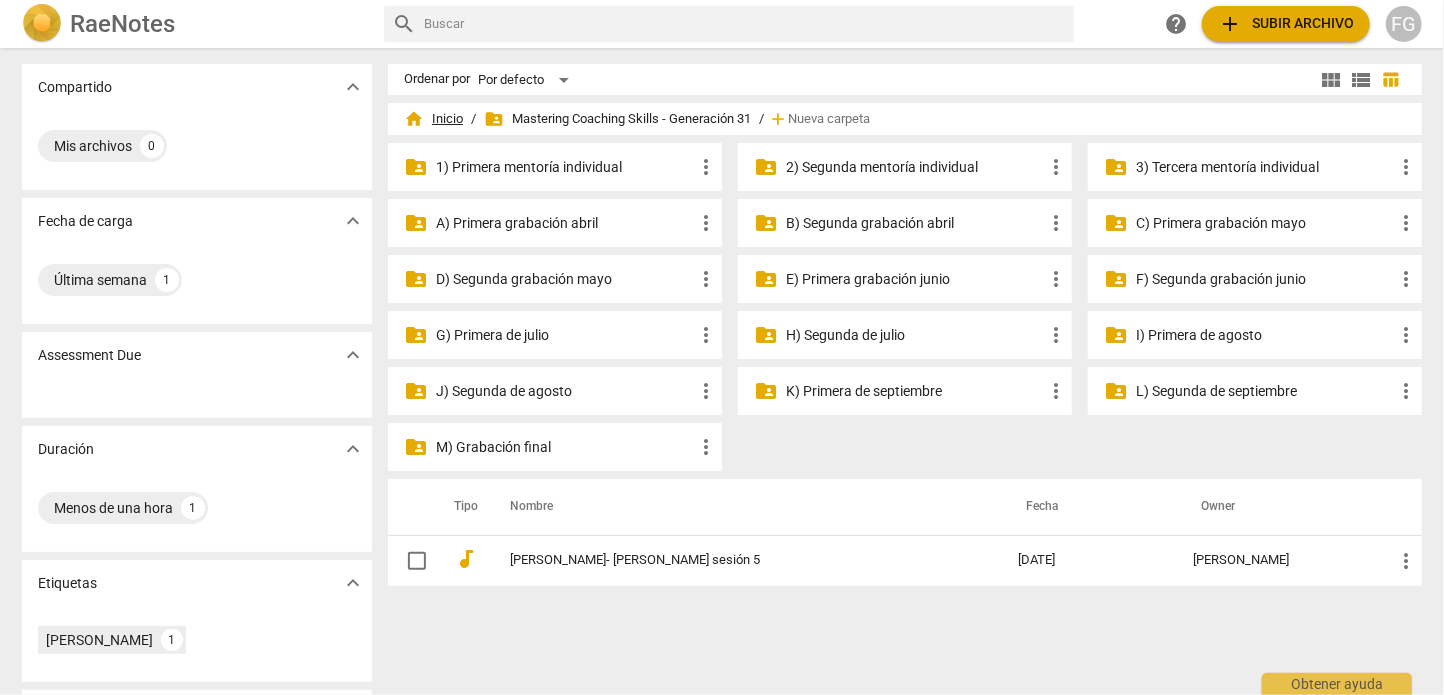 click on "home Inicio" at bounding box center [433, 119] 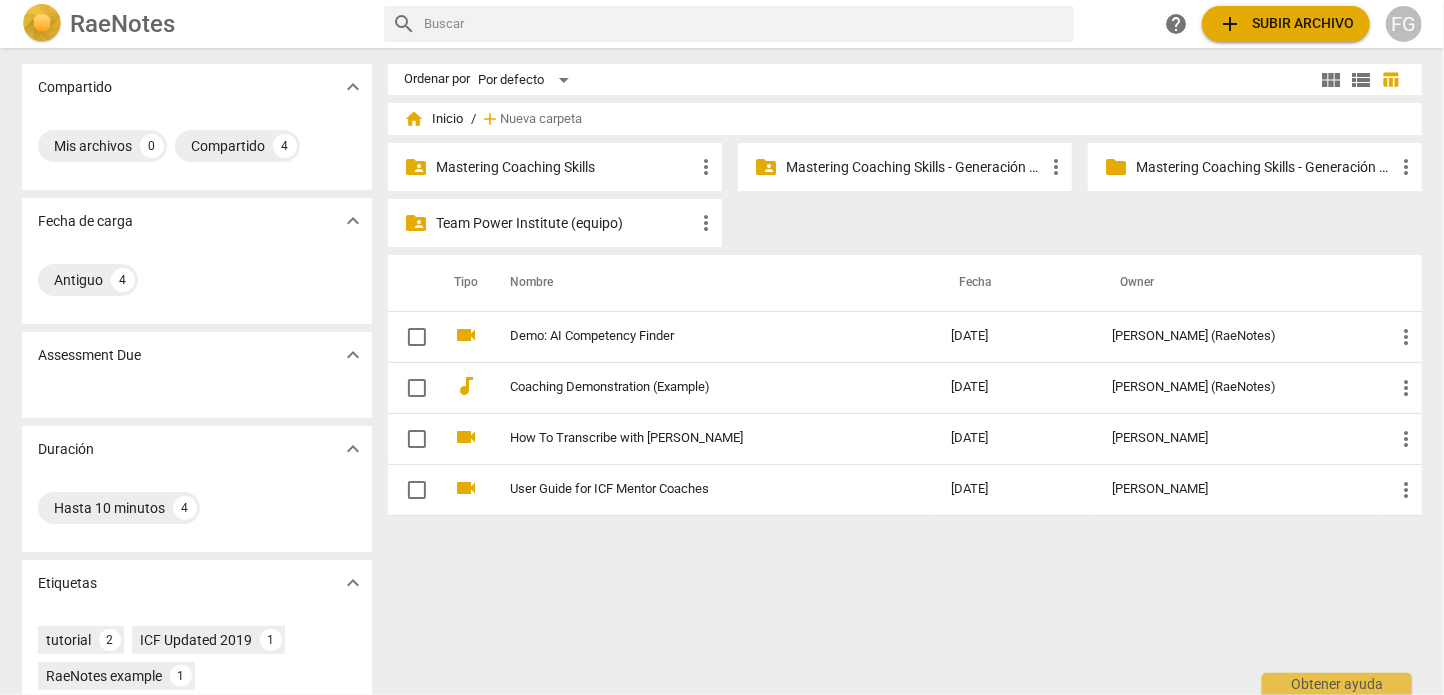 click on "folder_shared Mastering Coaching Skills more_vert folder_shared Mastering Coaching Skills - Generación 31 more_vert folder Mastering Coaching Skills - Generación 32 more_vert folder_shared Team Power Institute (equipo) more_vert" at bounding box center [913, 199] 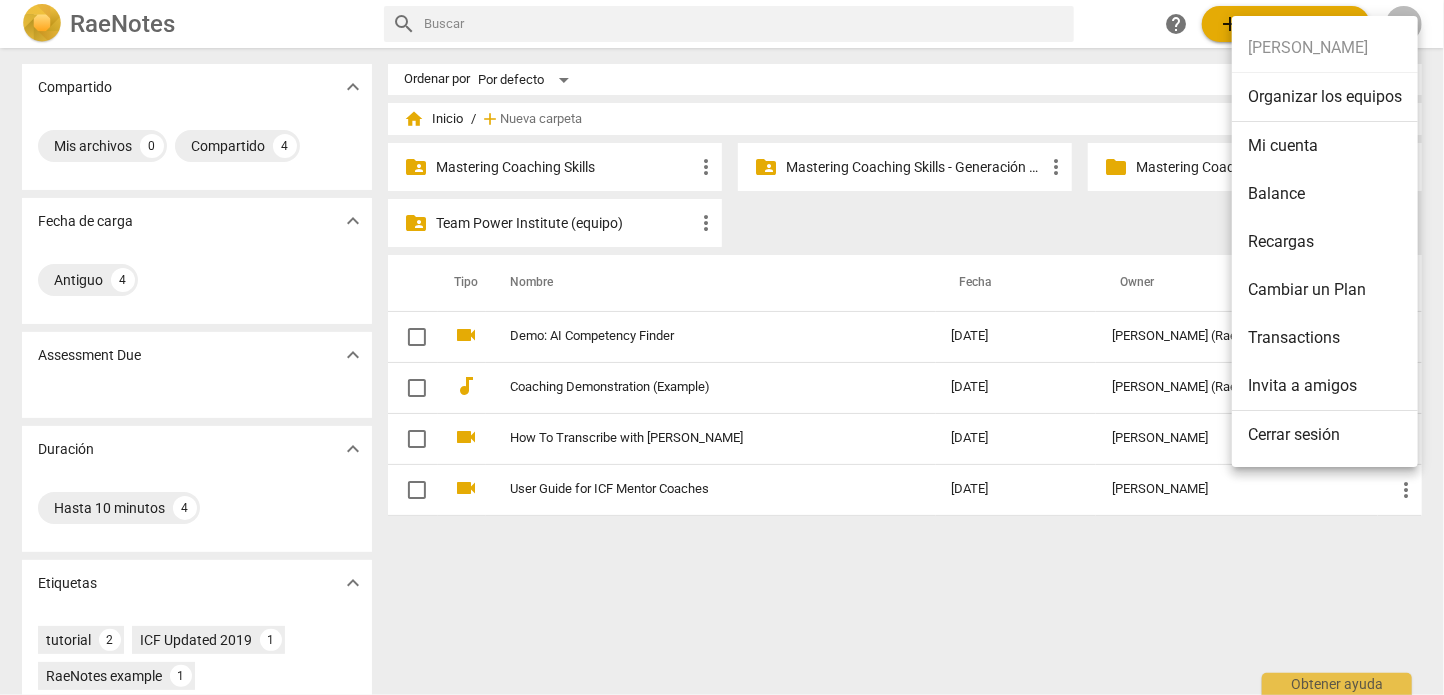 click on "Cerrar sesión" at bounding box center (1325, 435) 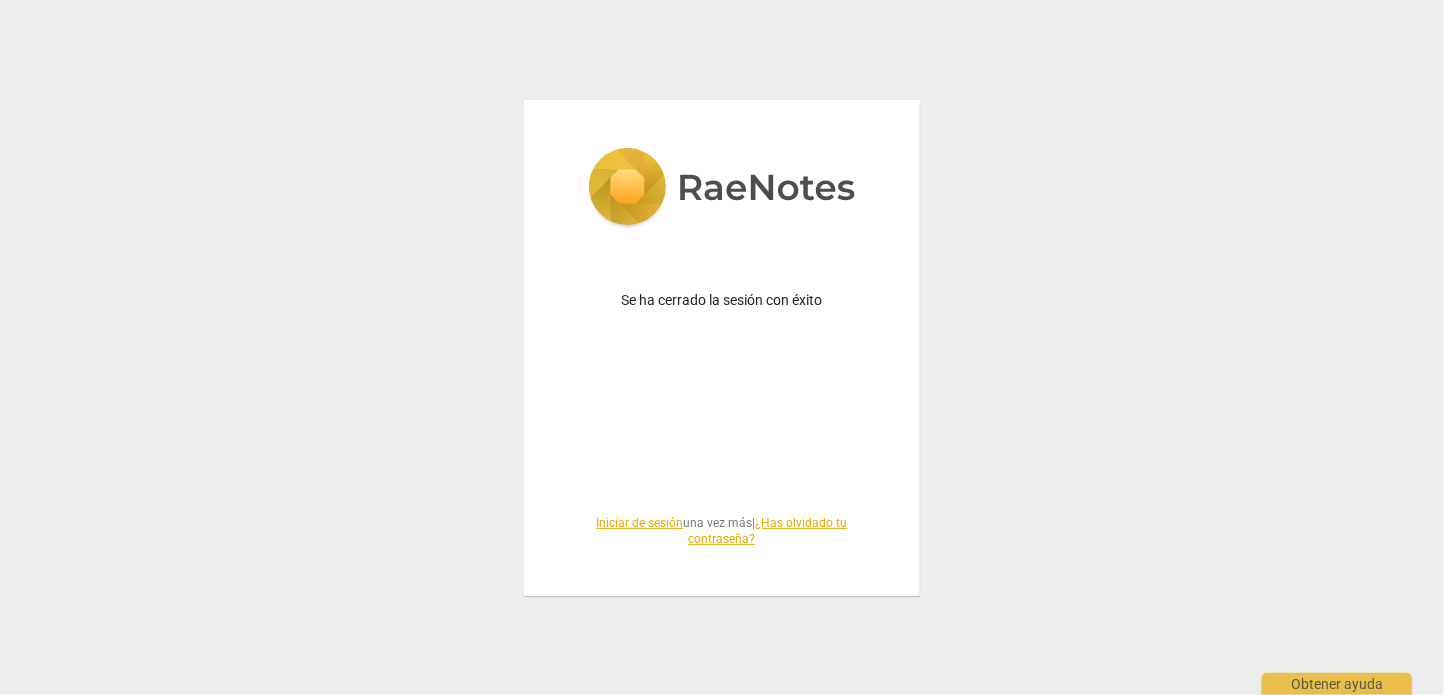 click at bounding box center [722, 189] 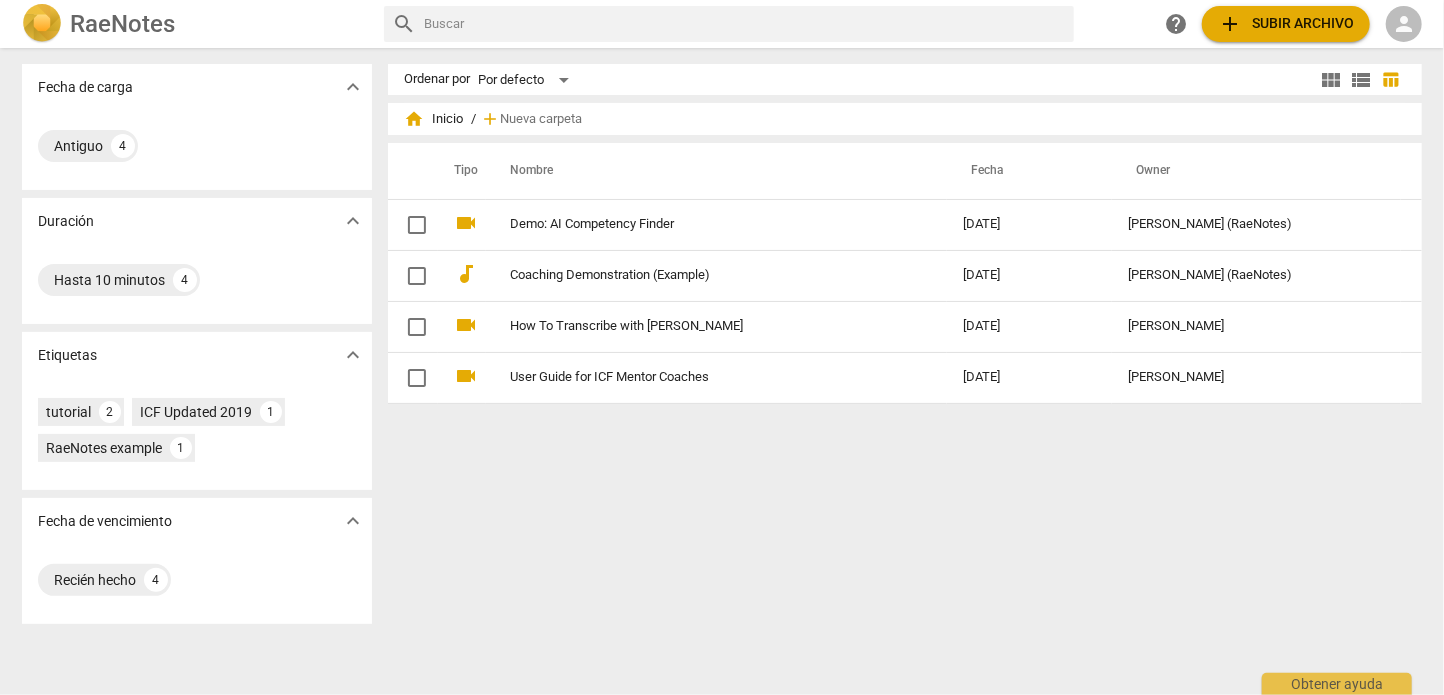 click on "person" at bounding box center [1404, 24] 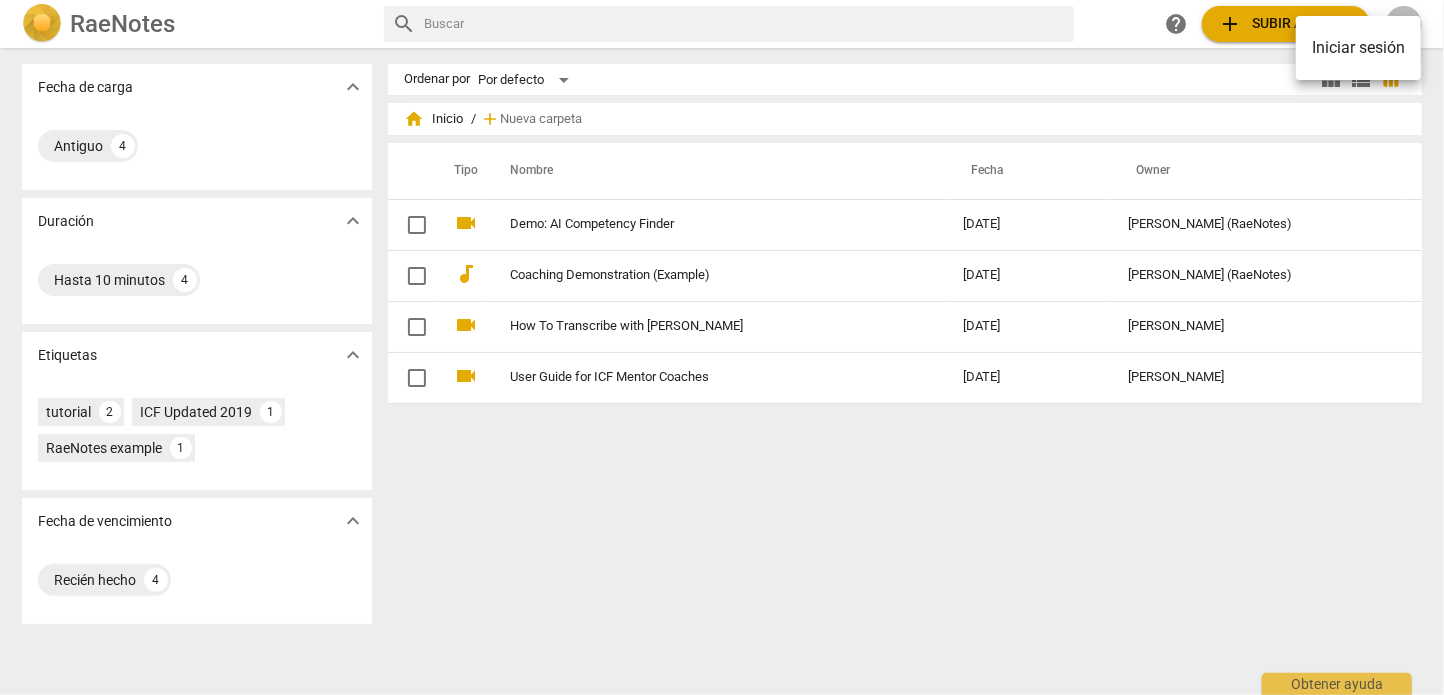 click at bounding box center (722, 347) 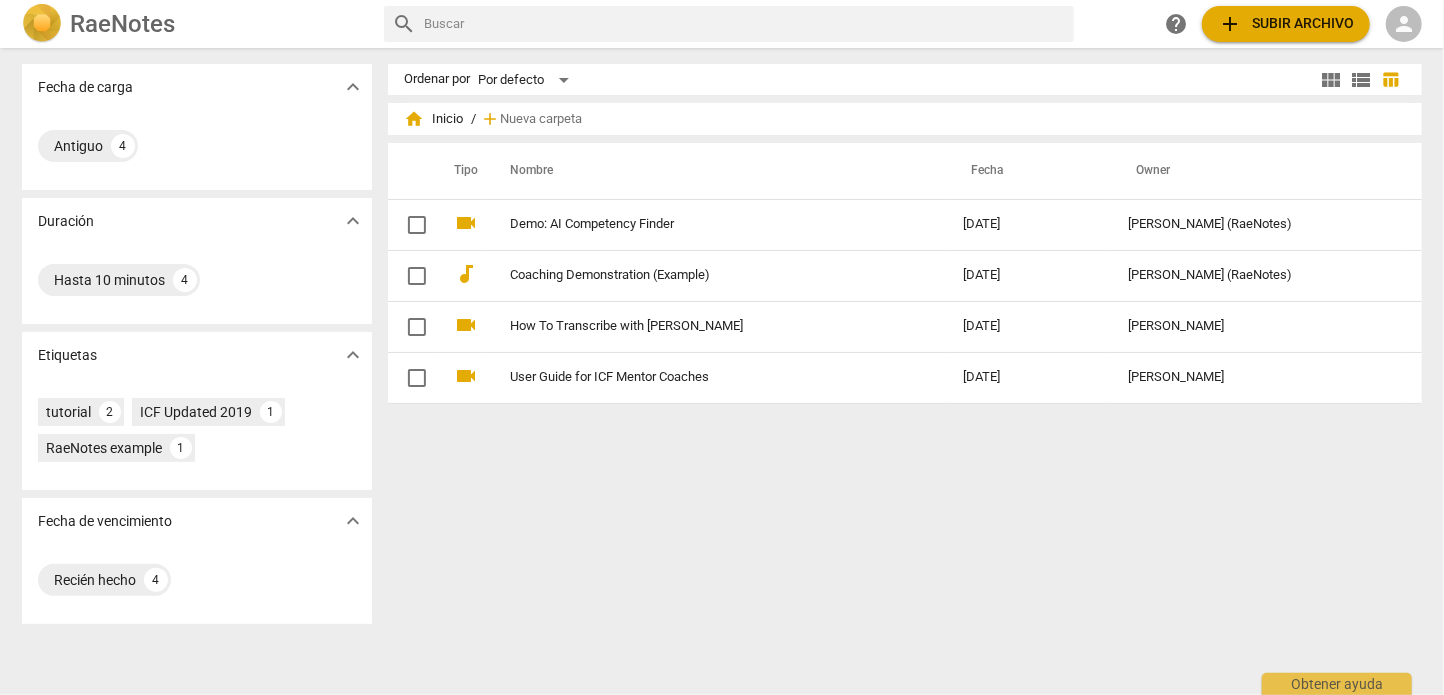 click on "RaeNotes" at bounding box center [122, 24] 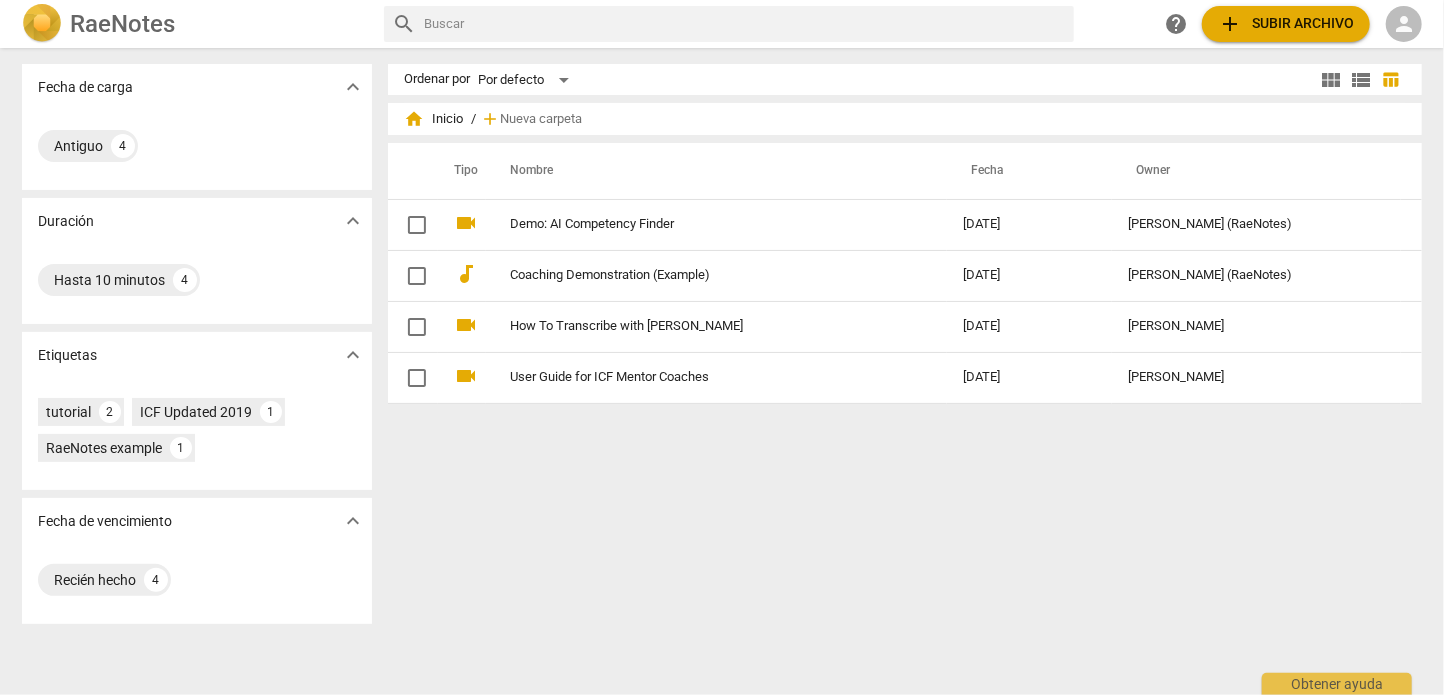 click on "person" at bounding box center (1404, 24) 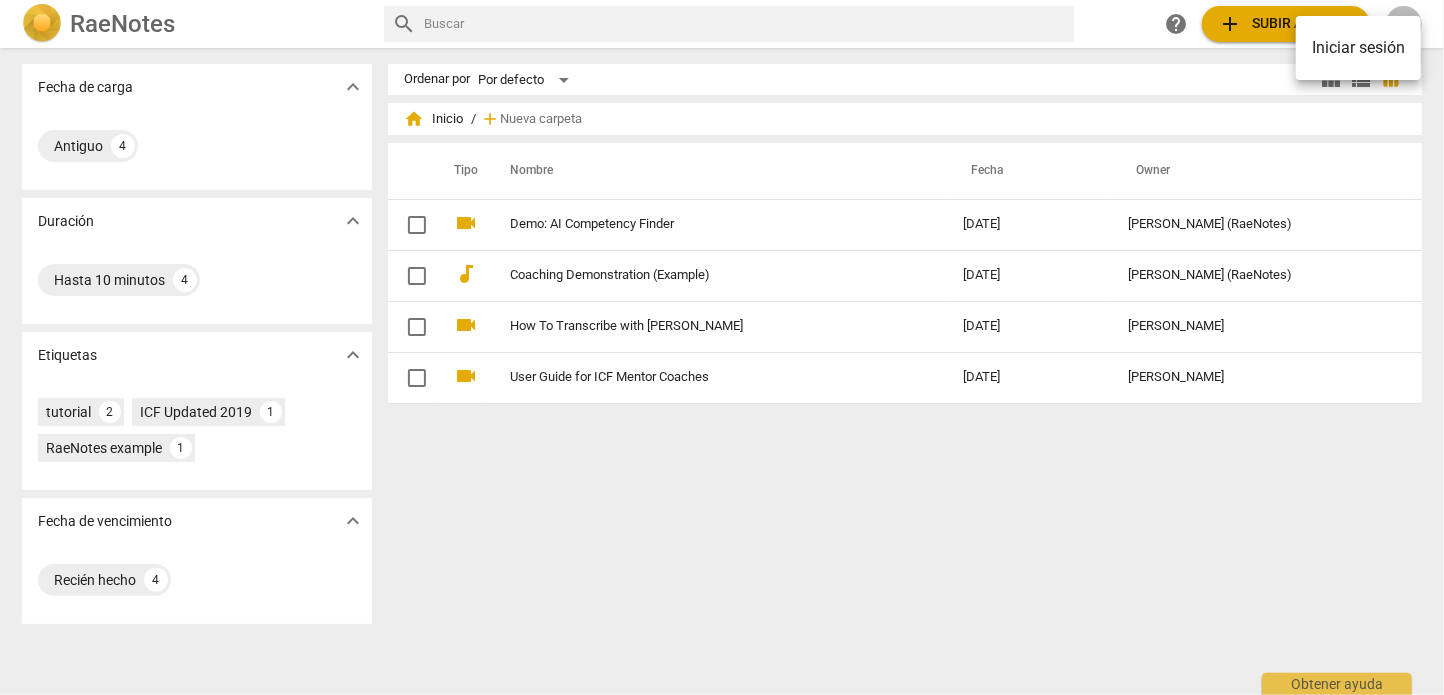 click on "Iniciar sesión" at bounding box center (1358, 48) 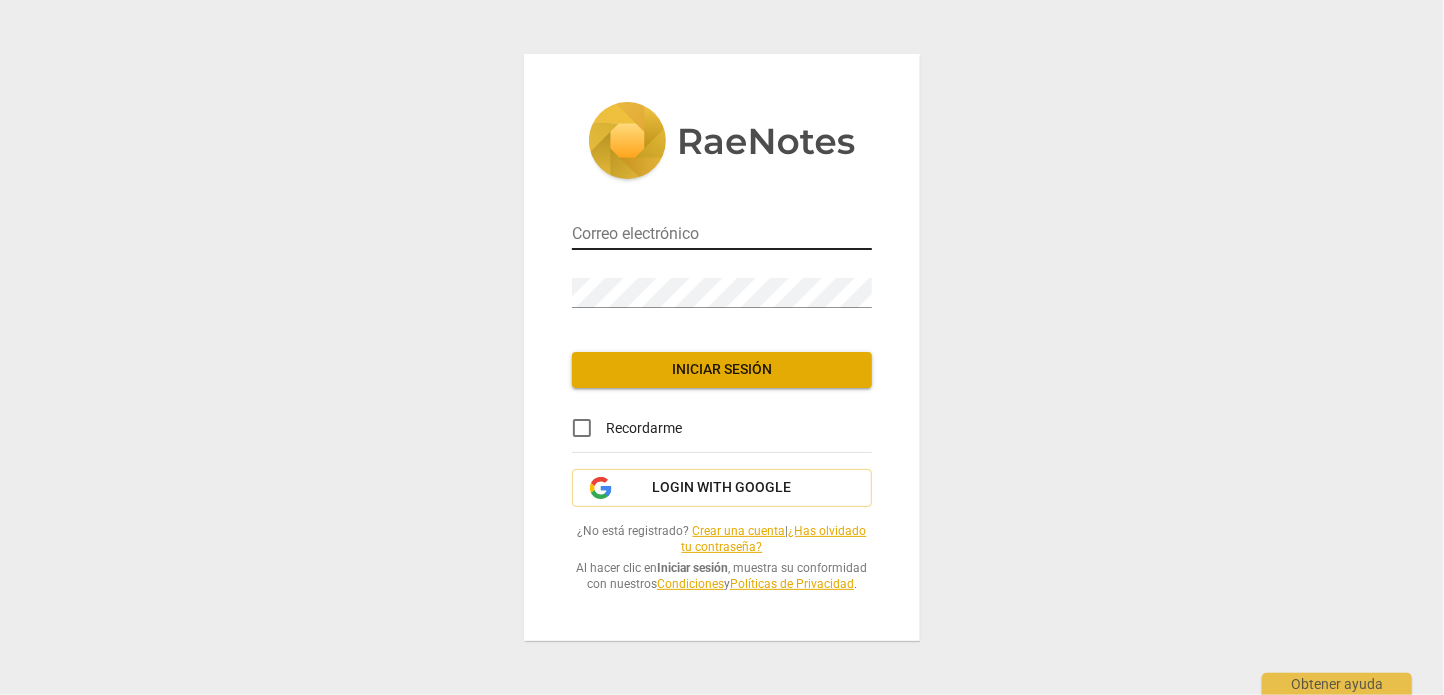 type on "[EMAIL_ADDRESS][DOMAIN_NAME]" 